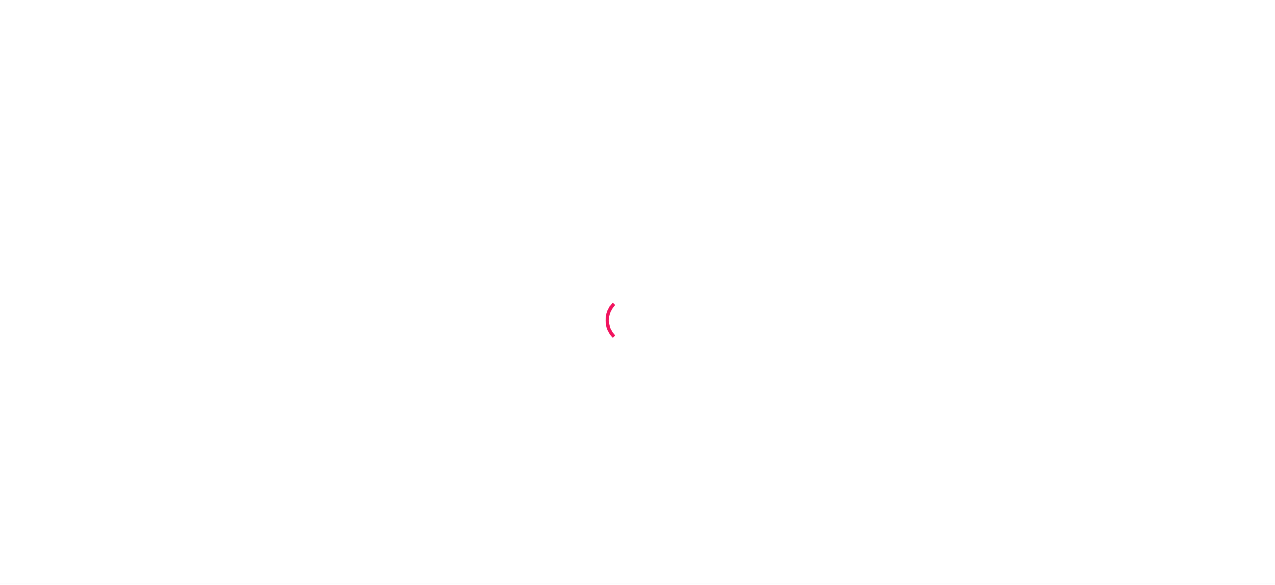 scroll, scrollTop: 0, scrollLeft: 0, axis: both 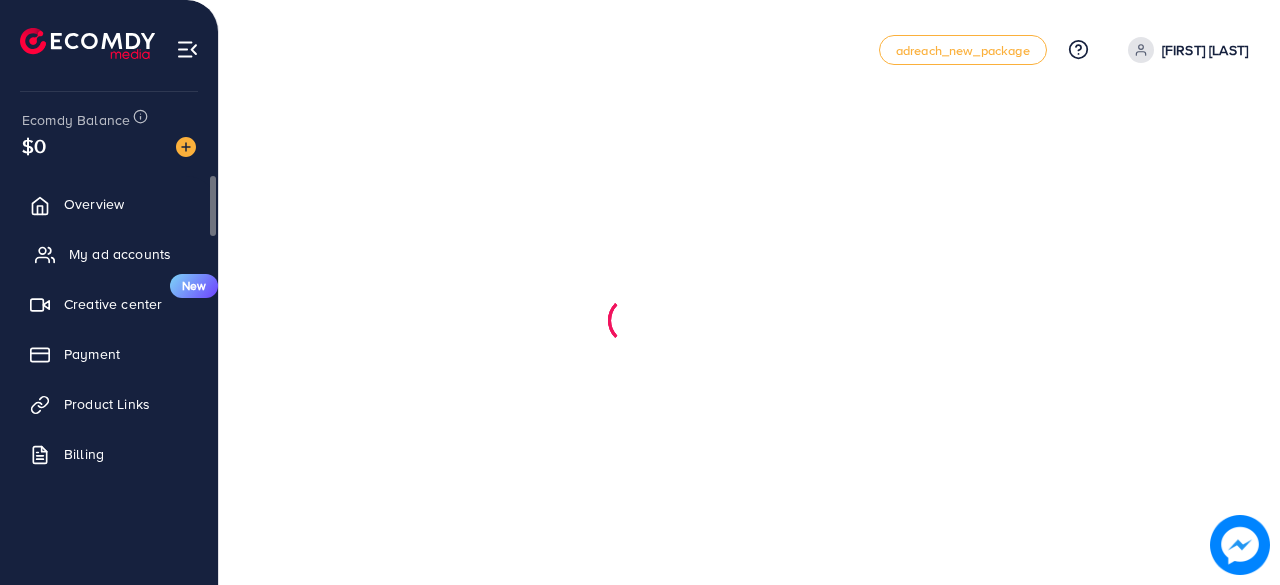 click on "My ad accounts" at bounding box center (120, 254) 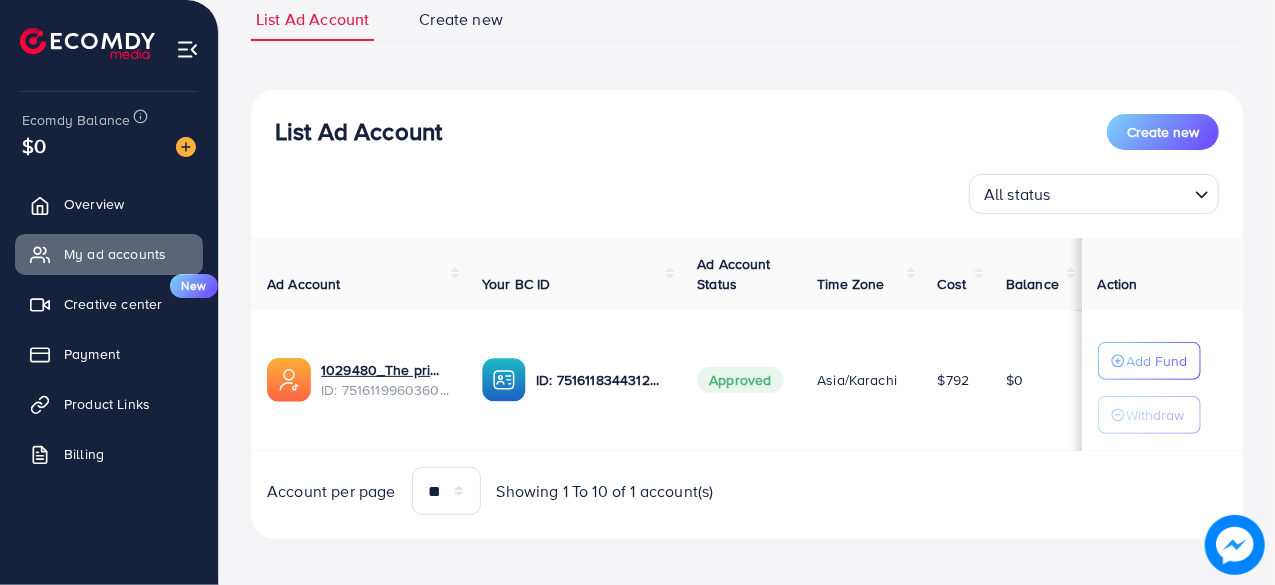 scroll, scrollTop: 158, scrollLeft: 0, axis: vertical 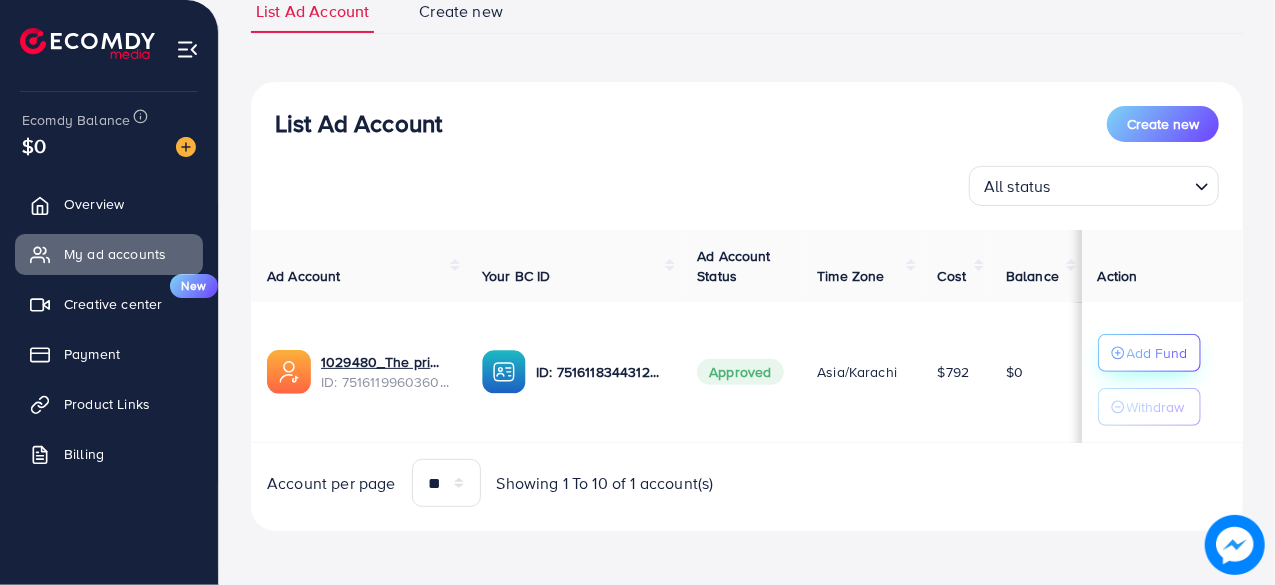 click 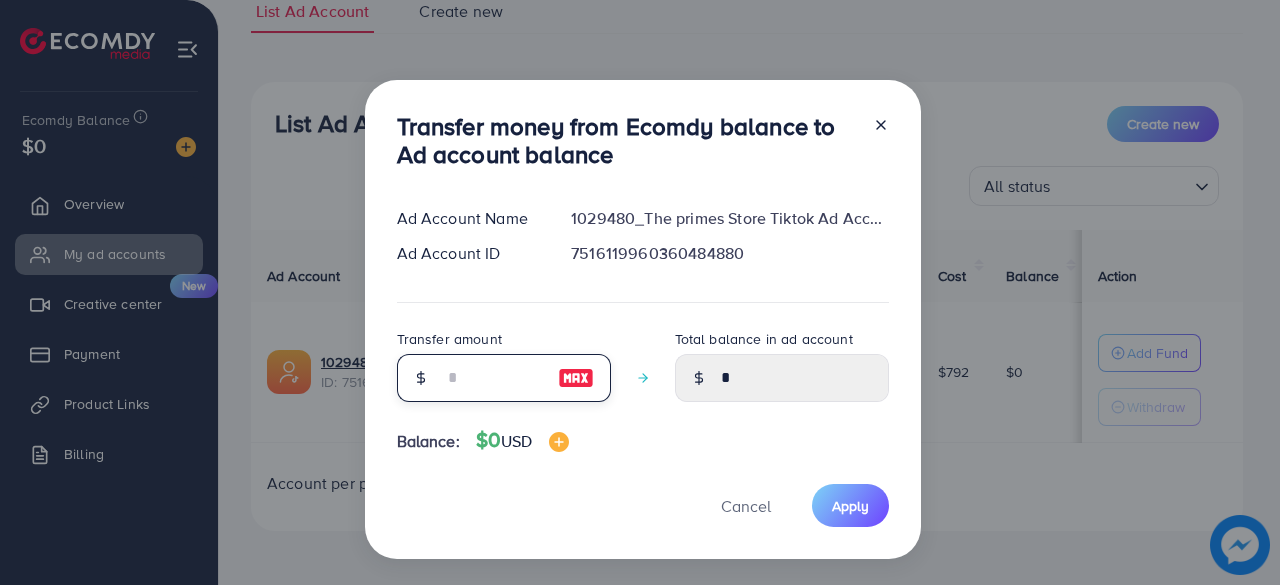 click at bounding box center (493, 378) 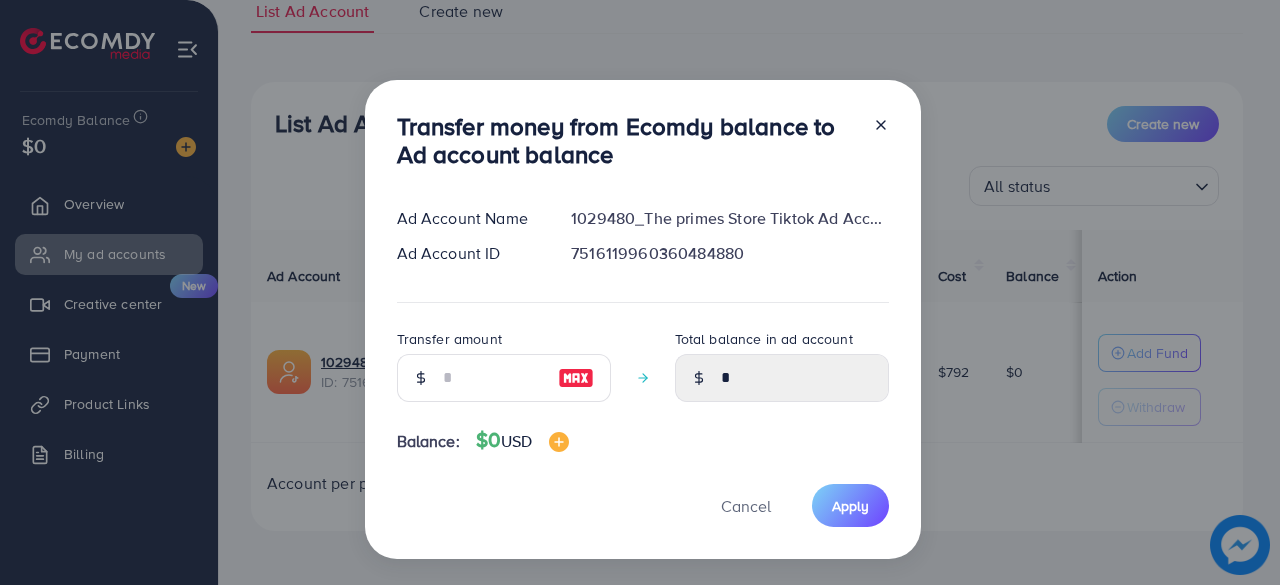 click on "Transfer money from Ecomdy balance to Ad account balance   Ad Account Name   1029480_The primes Store Tiktok Ad Account_1749983053900   Ad Account ID   7516119960360484880   Transfer amount   Total balance in ad account  * Balance:  $0  USD   Cancel   Apply" at bounding box center [640, 292] 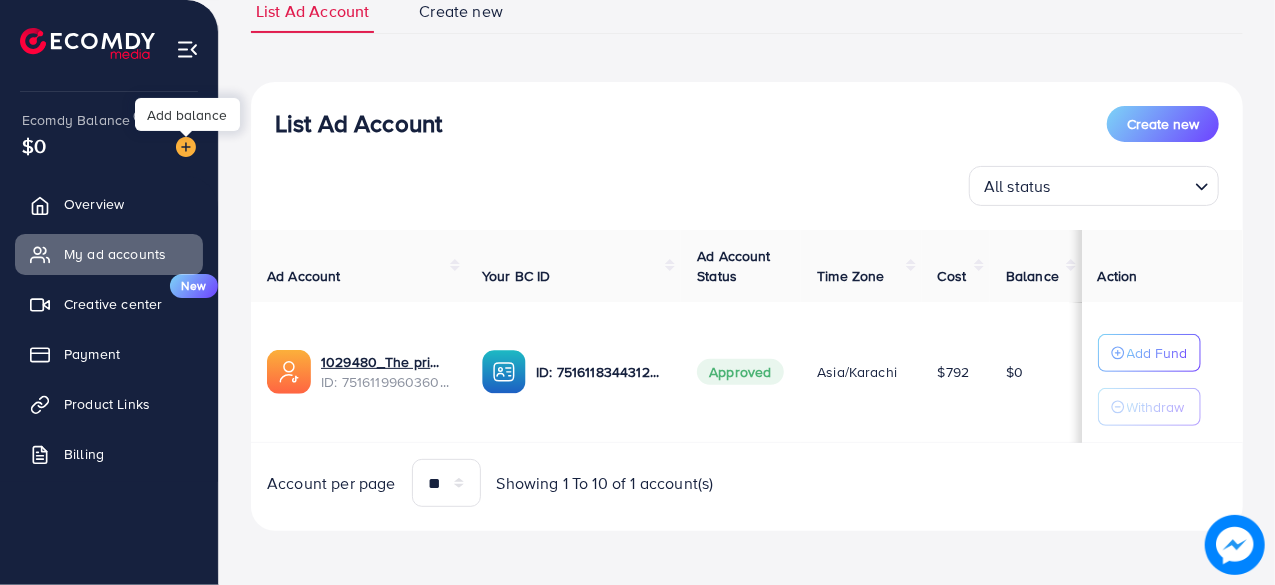 click at bounding box center (186, 147) 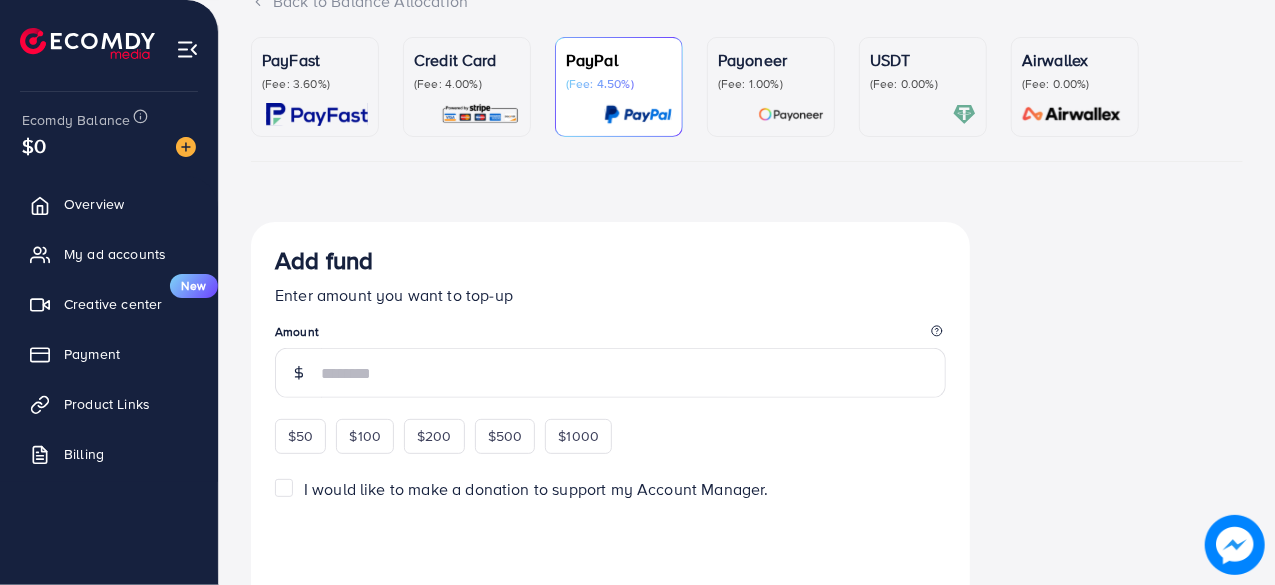 scroll, scrollTop: 0, scrollLeft: 0, axis: both 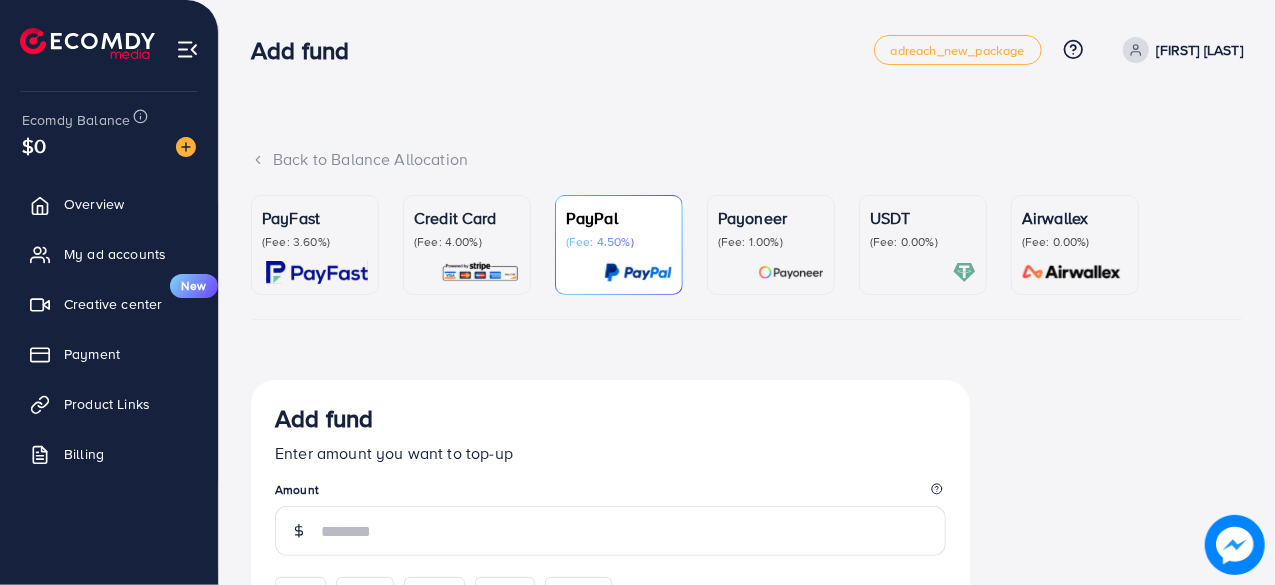 click on "(Fee: 4.00%)" at bounding box center (467, 242) 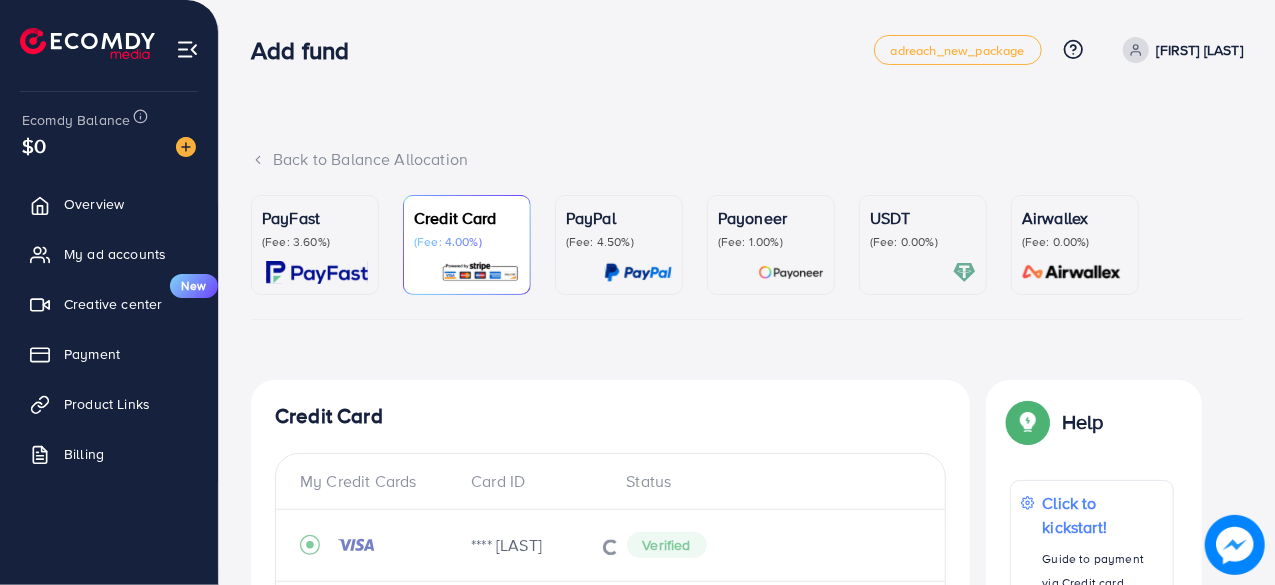 scroll, scrollTop: 590, scrollLeft: 0, axis: vertical 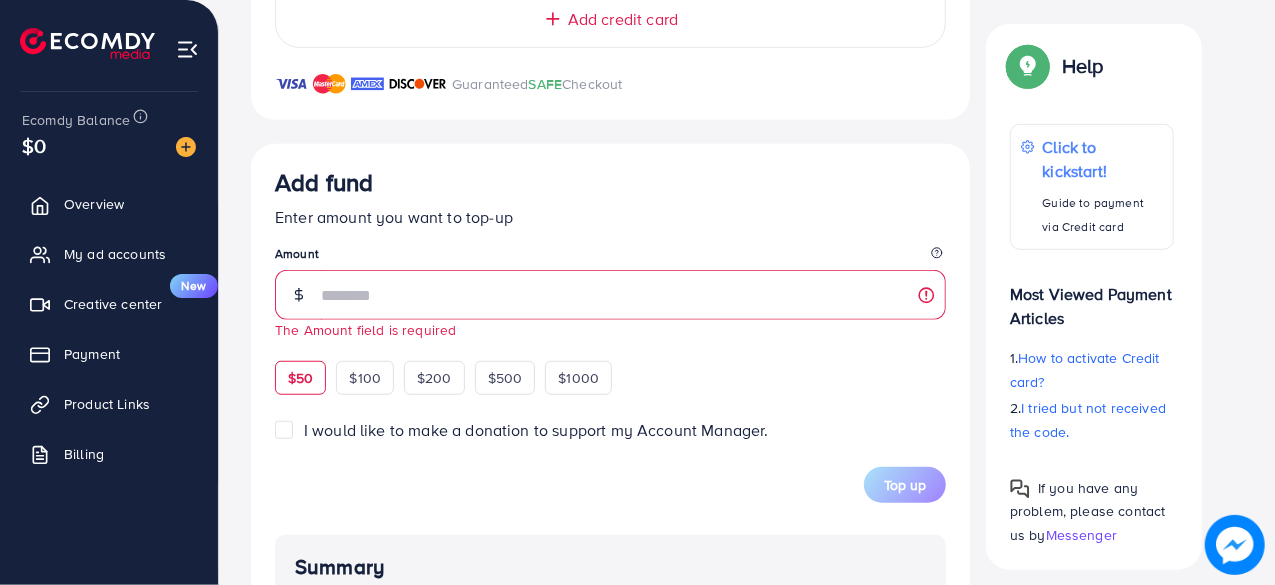 click on "$50" at bounding box center [300, 378] 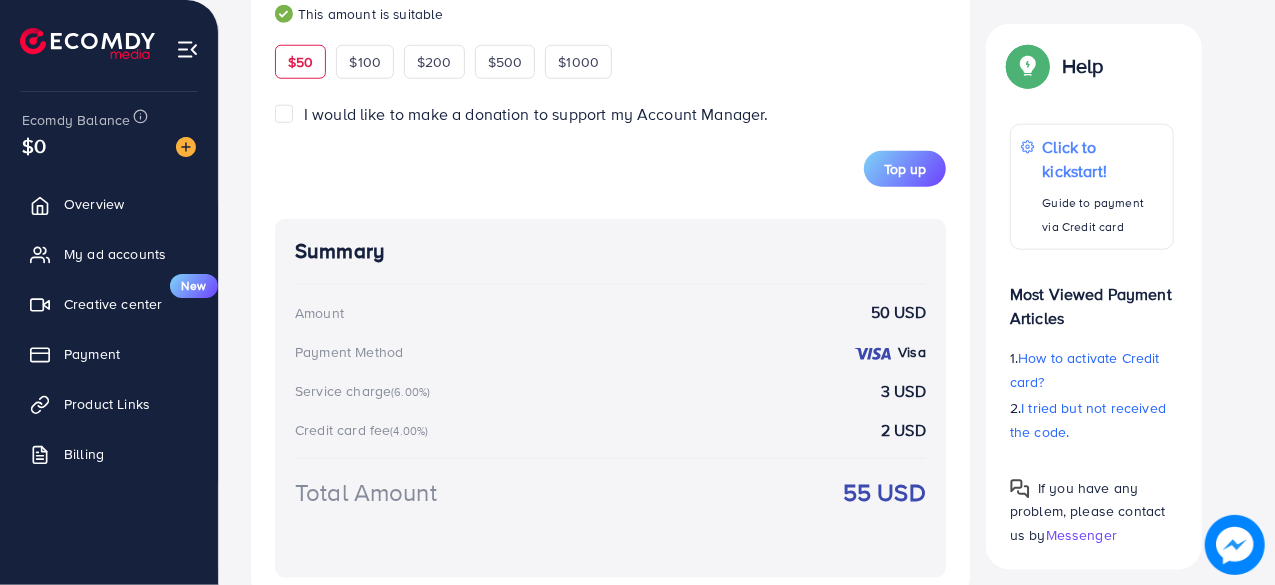 scroll, scrollTop: 978, scrollLeft: 0, axis: vertical 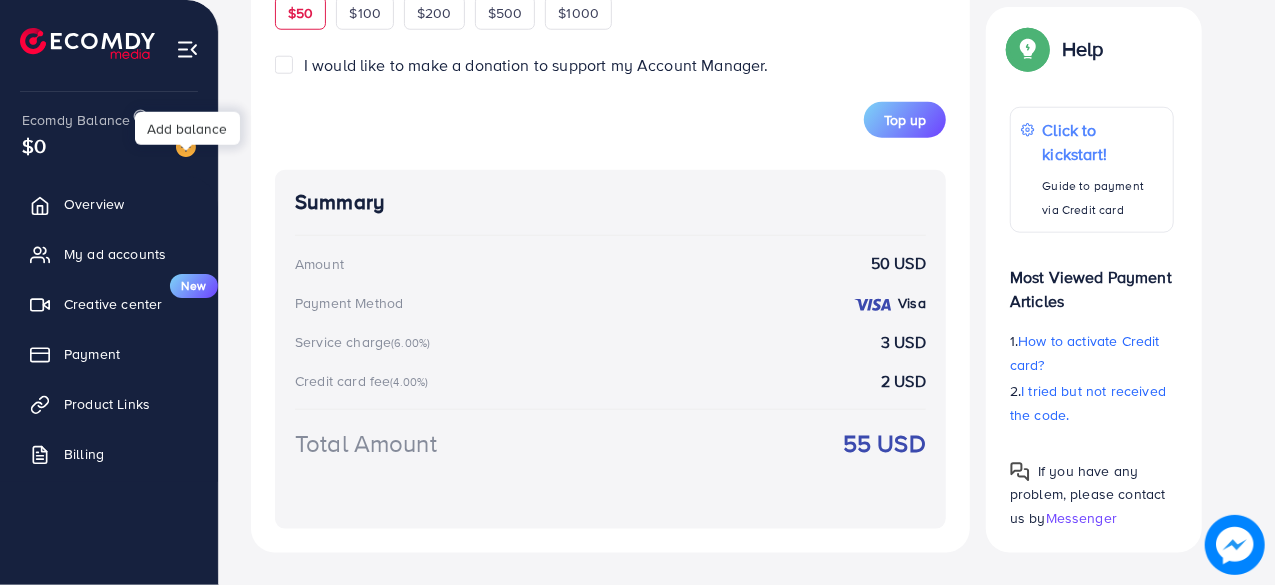 click at bounding box center [186, 147] 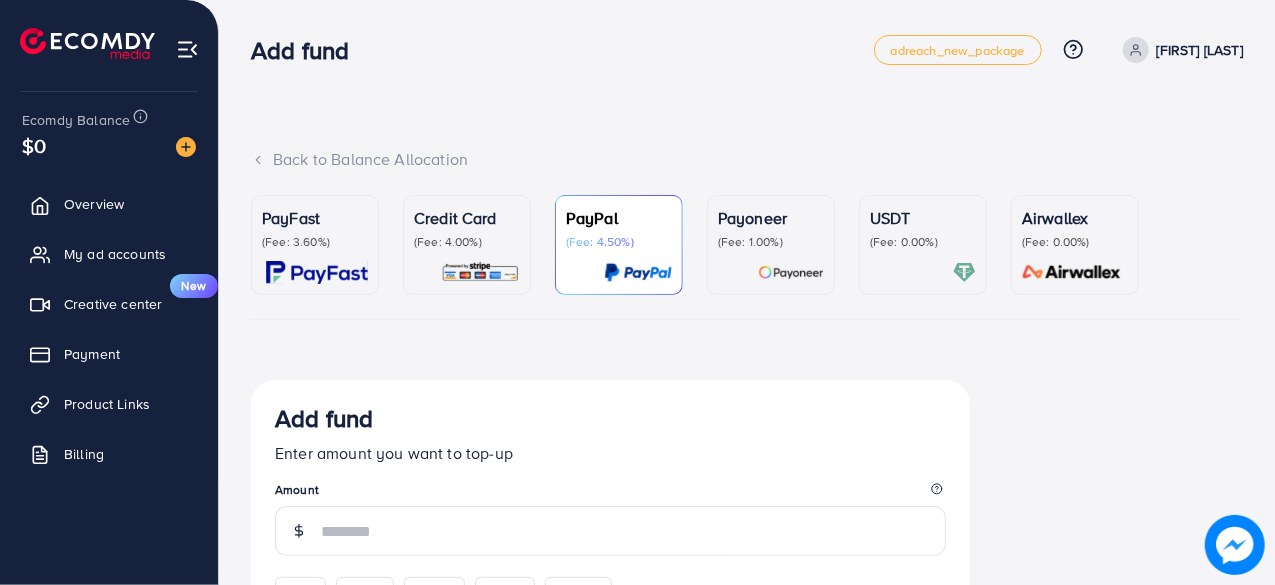 click on "Credit Card   (Fee: 4.00%)" at bounding box center [467, 245] 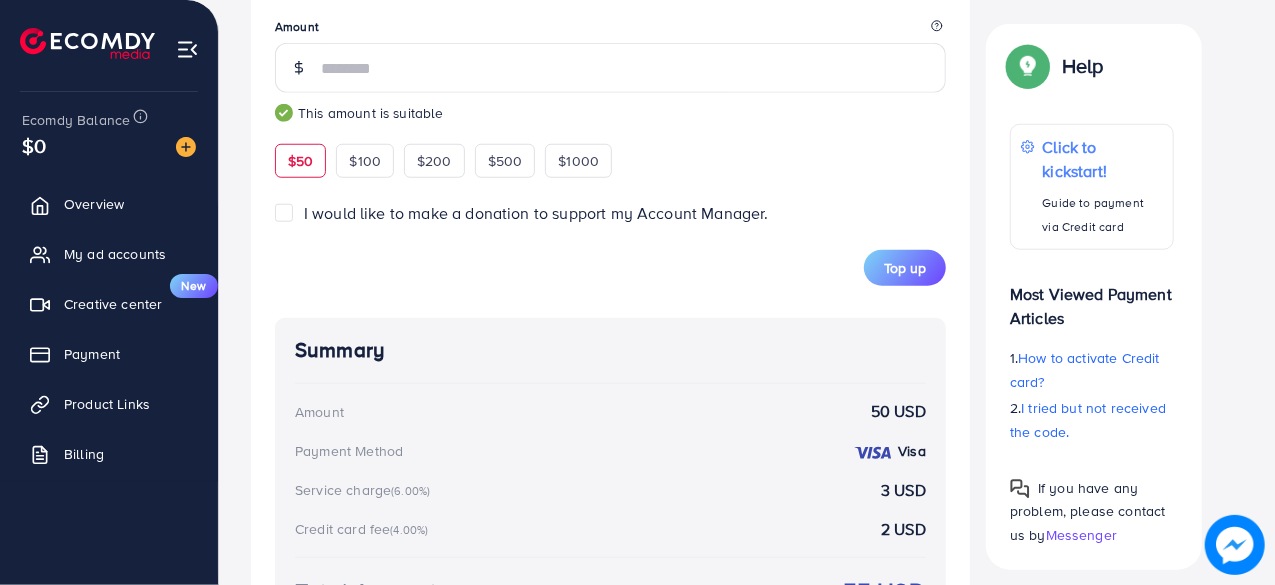 scroll, scrollTop: 978, scrollLeft: 0, axis: vertical 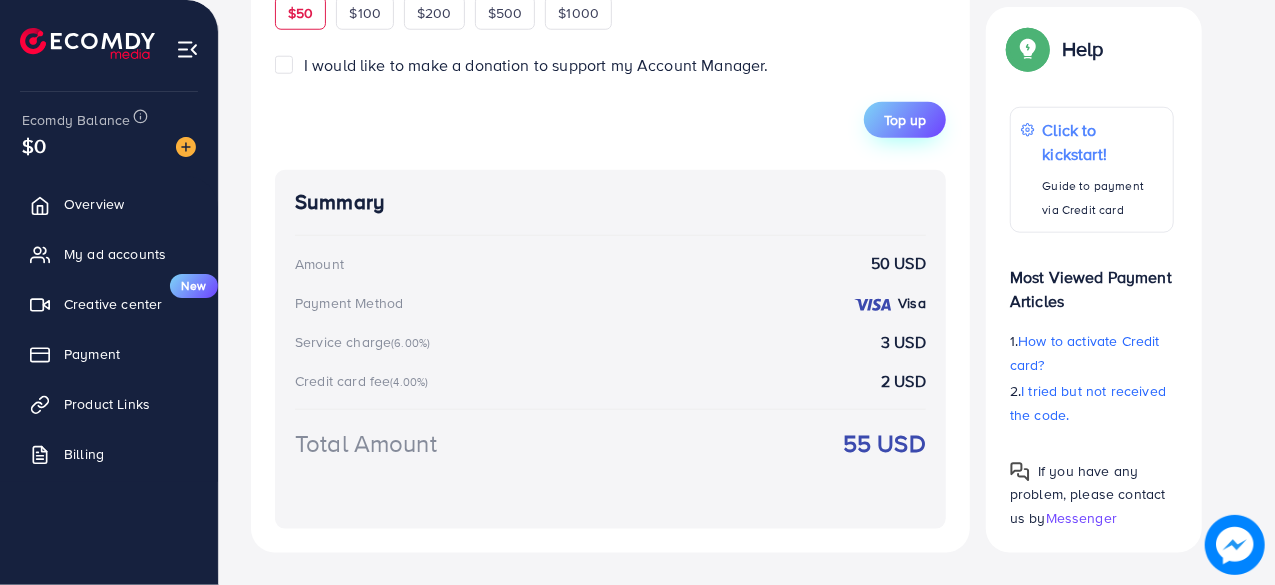 click on "Top up" at bounding box center [905, 120] 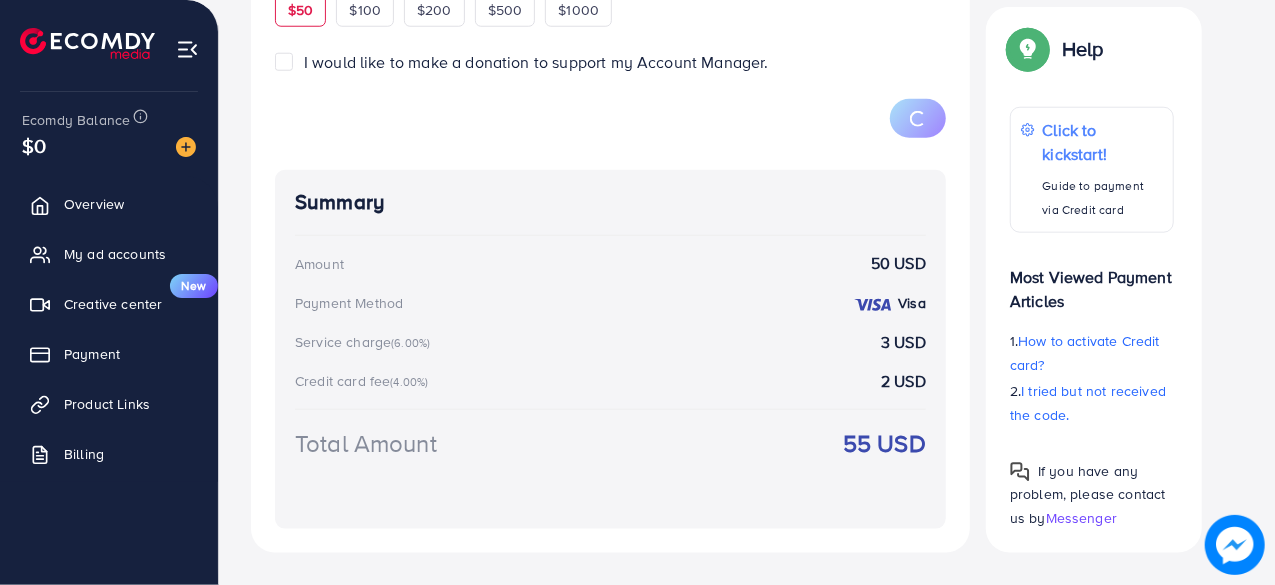 click on "Add fund  Enter amount you want to top-up Amount **  This amount is suitable  $50 $100 $200 $500 $1000 I would like to make a donation to support my Account Manager. 5% 10% 15% 20%  Summary   Amount   50 USD   Payment Method   Visa   Service charge   (6.00%)  3 USD  Credit card fee   (4.00%)  2 USD  Total Amount   55 USD" at bounding box center (610, 159) 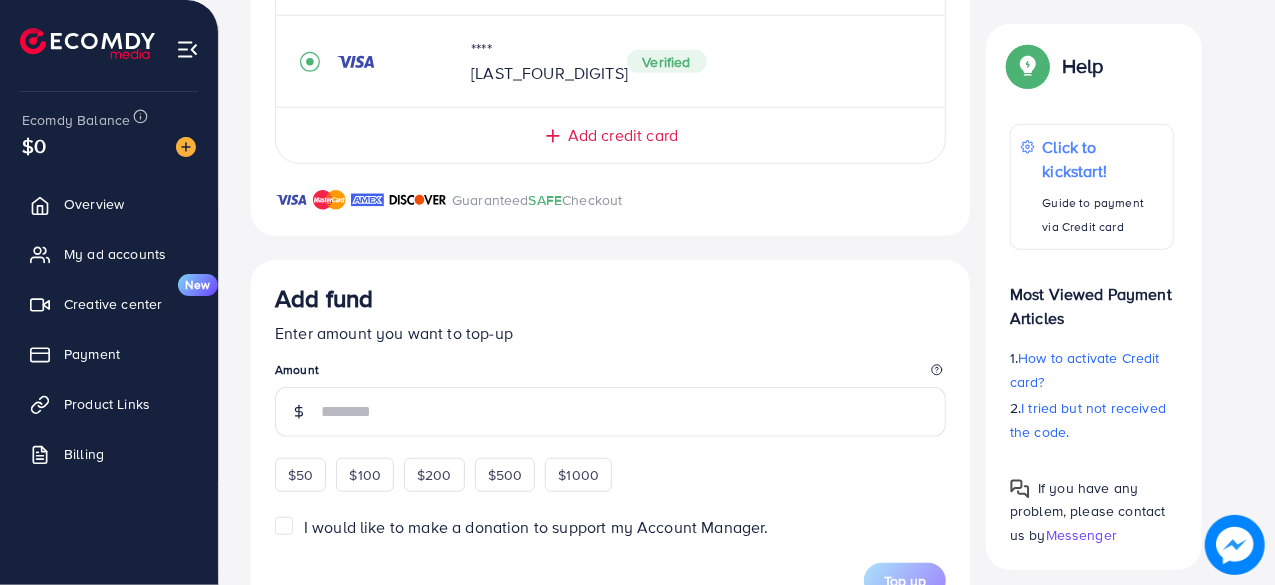 scroll, scrollTop: 532, scrollLeft: 0, axis: vertical 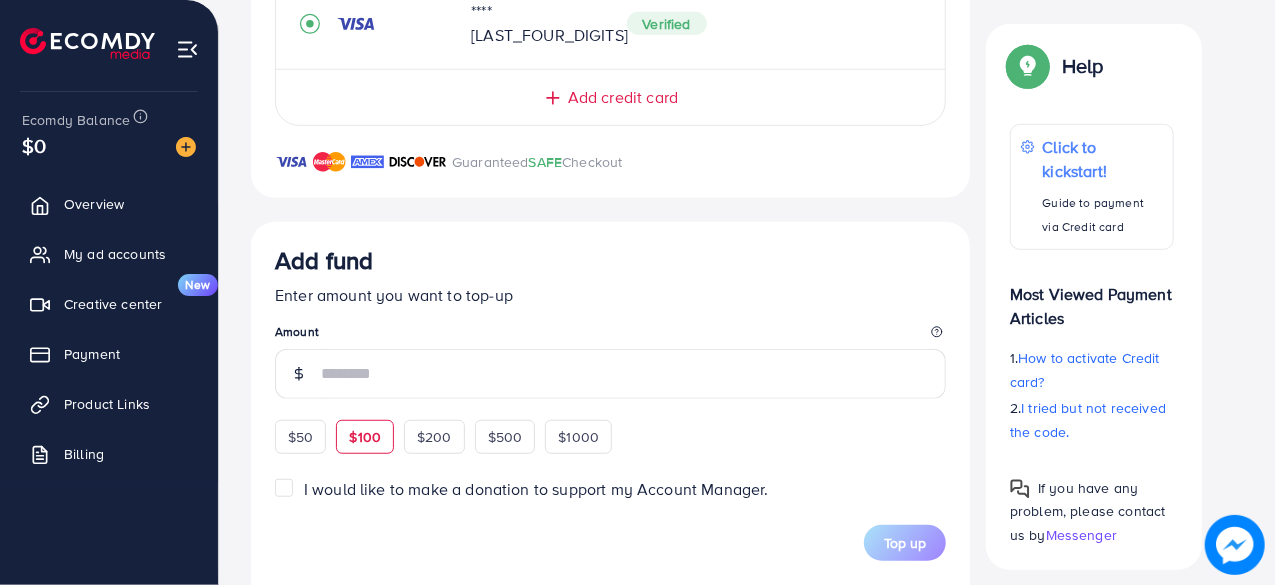 click on "Add fund  Enter amount you want to top-up Amount $50 $100 $200 $500 $1000" at bounding box center (610, 349) 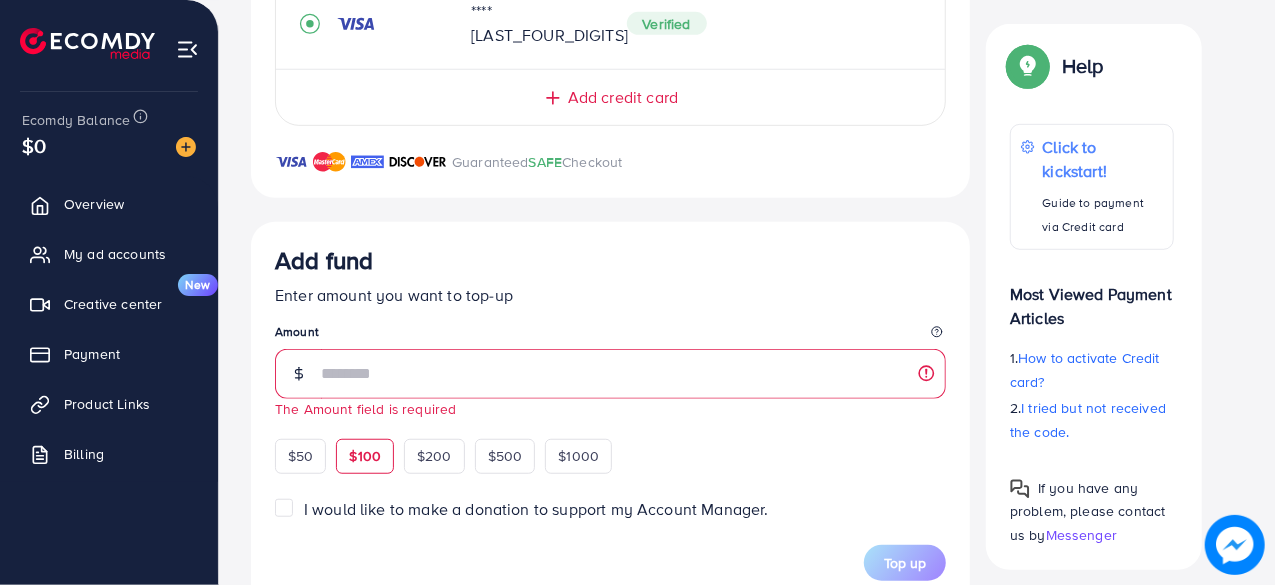 click on "$100" at bounding box center [365, 456] 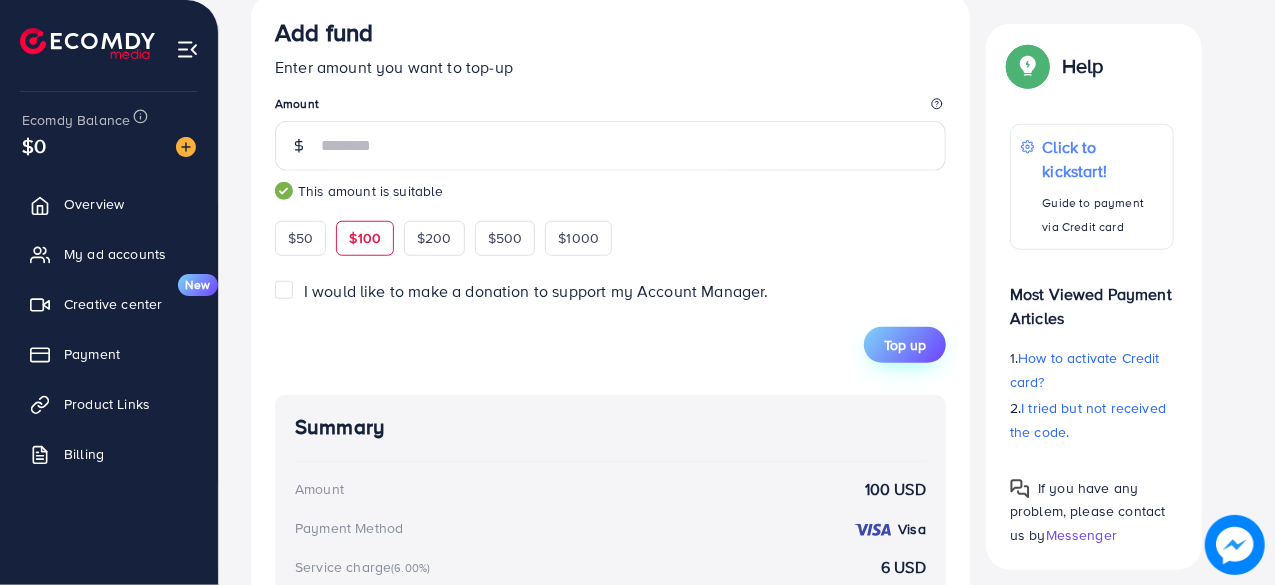 scroll, scrollTop: 959, scrollLeft: 0, axis: vertical 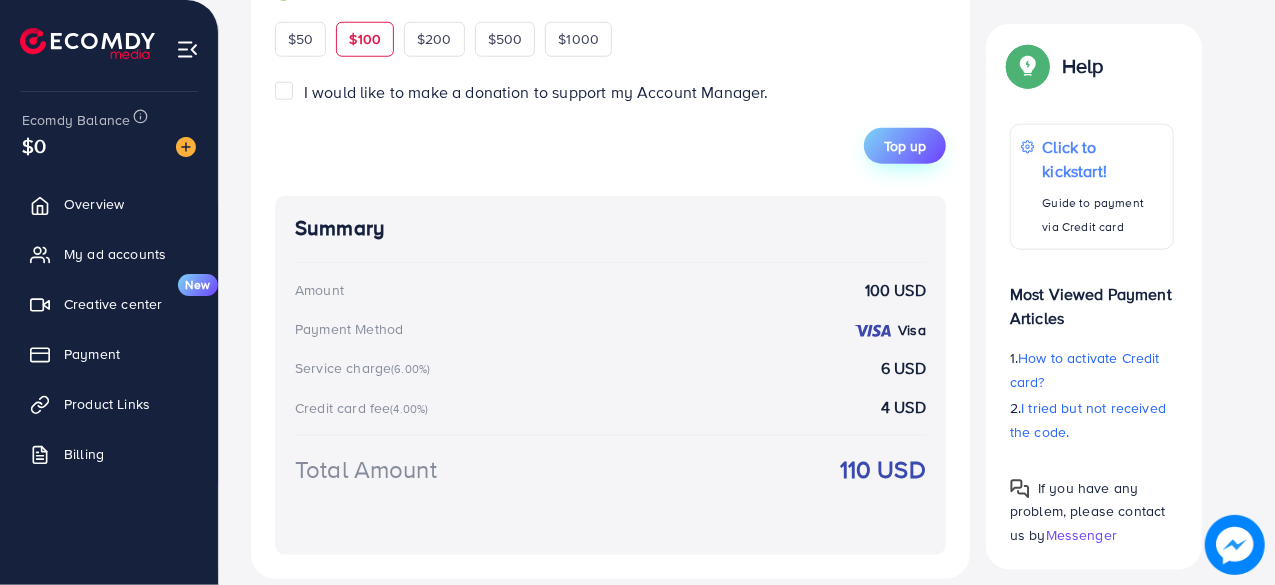 click on "Top up" at bounding box center [905, 146] 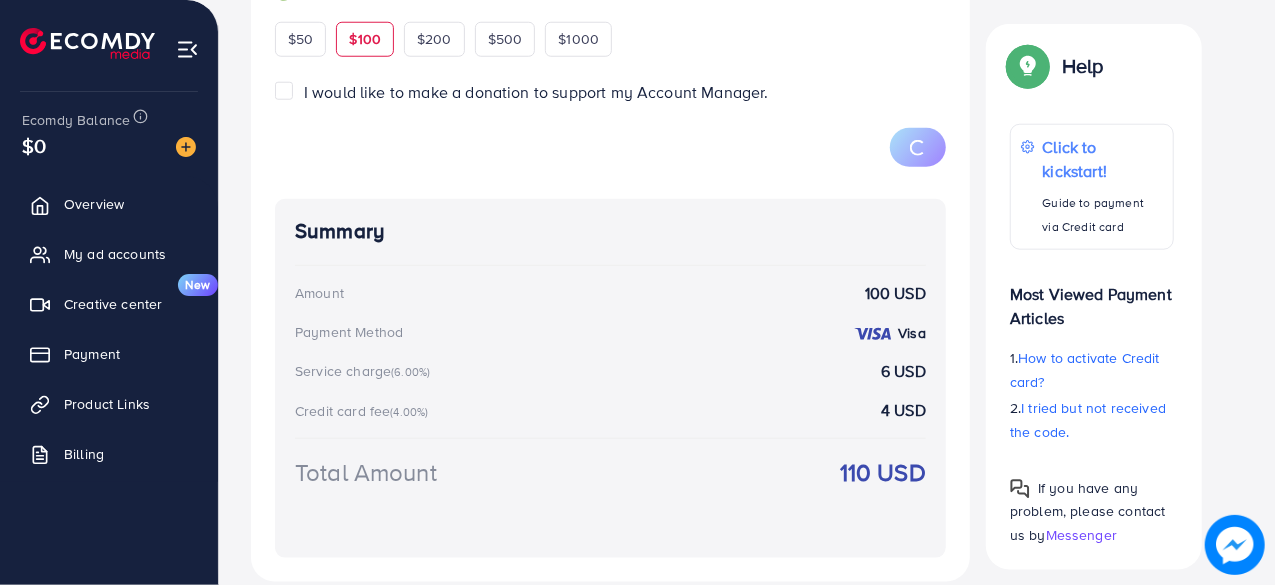 click on "Summary   Amount   100 USD   Payment Method   Visa   Service charge   (6.00%)  6 USD  Credit card fee   (4.00%)  4 USD  Total Amount   110 USD" at bounding box center (610, 378) 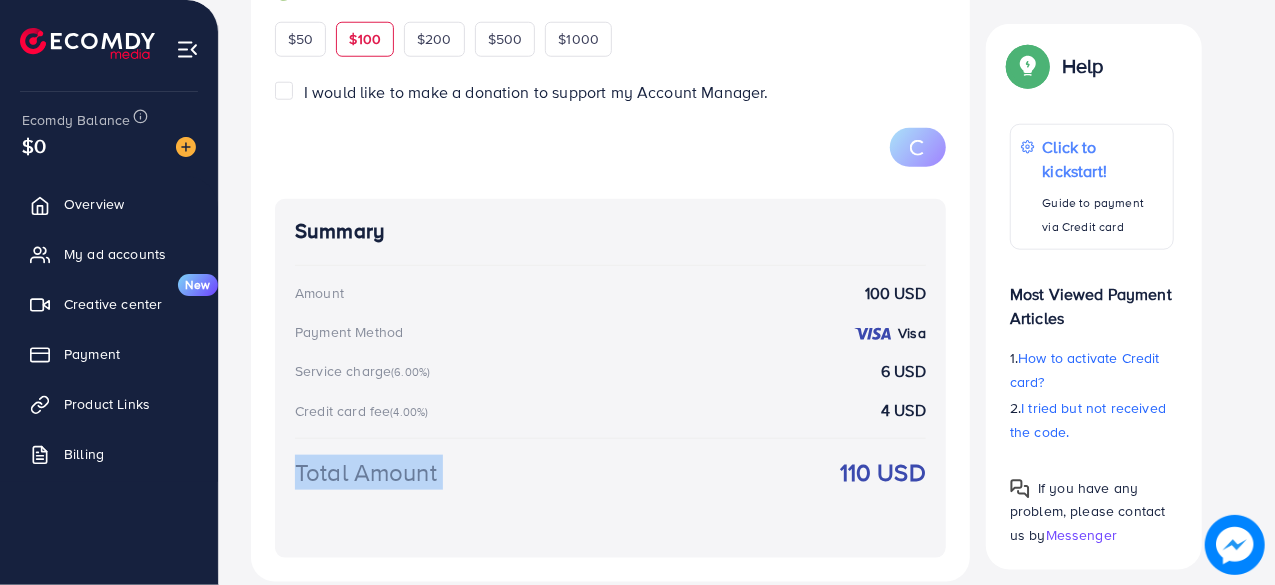 drag, startPoint x: 589, startPoint y: 373, endPoint x: 749, endPoint y: 440, distance: 173.4618 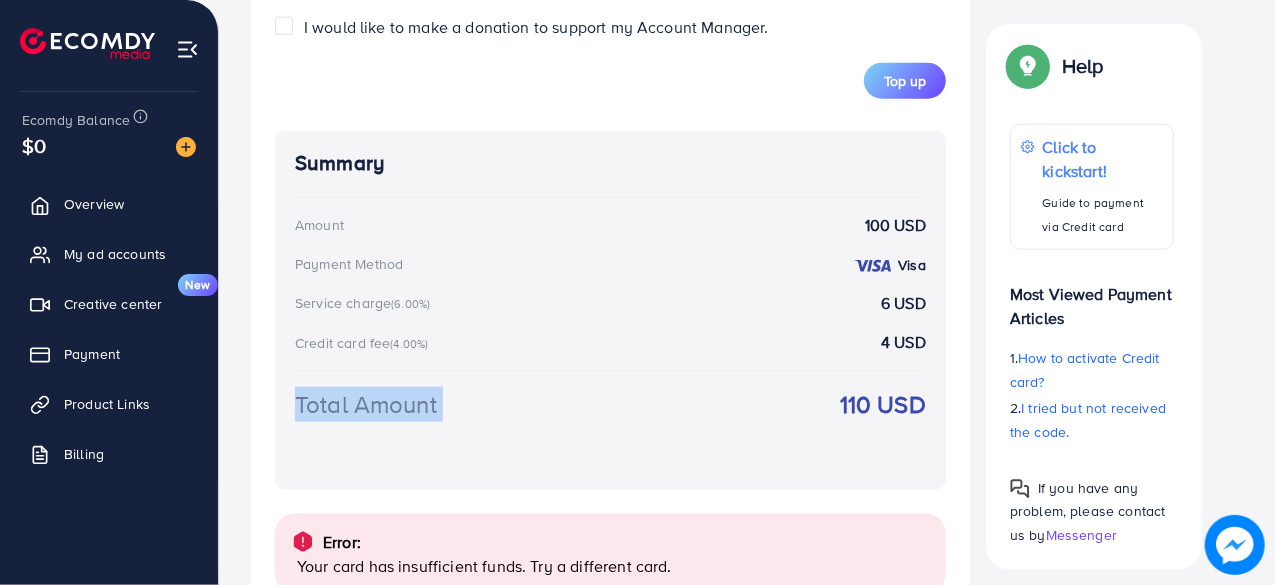 scroll, scrollTop: 1063, scrollLeft: 0, axis: vertical 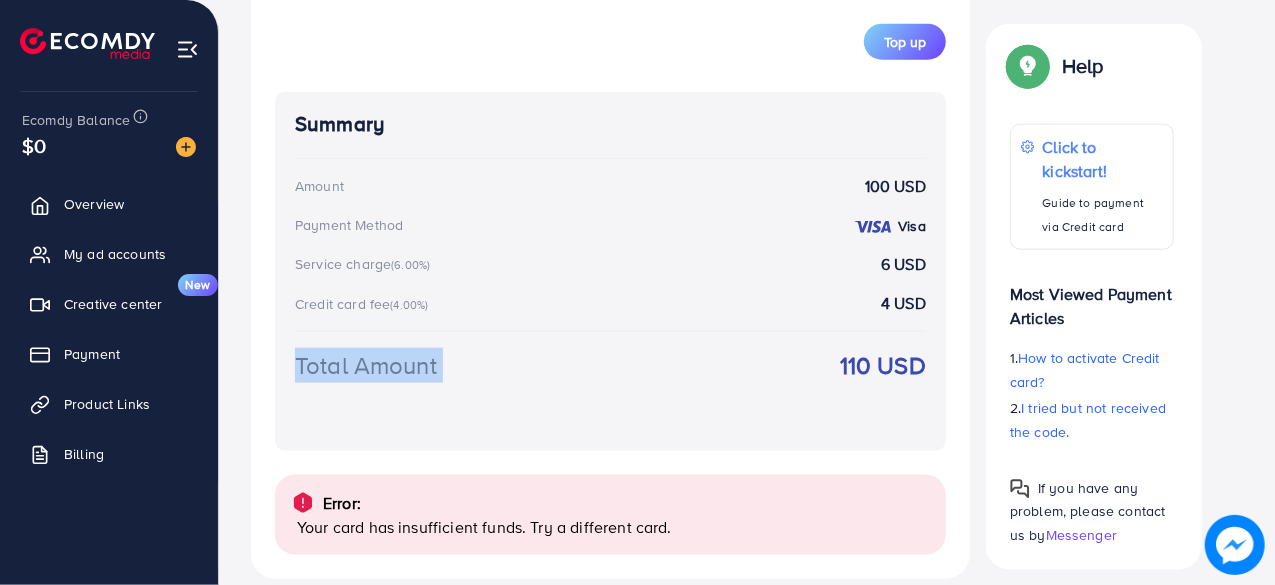 click on "Total Amount   110 USD" at bounding box center (610, 389) 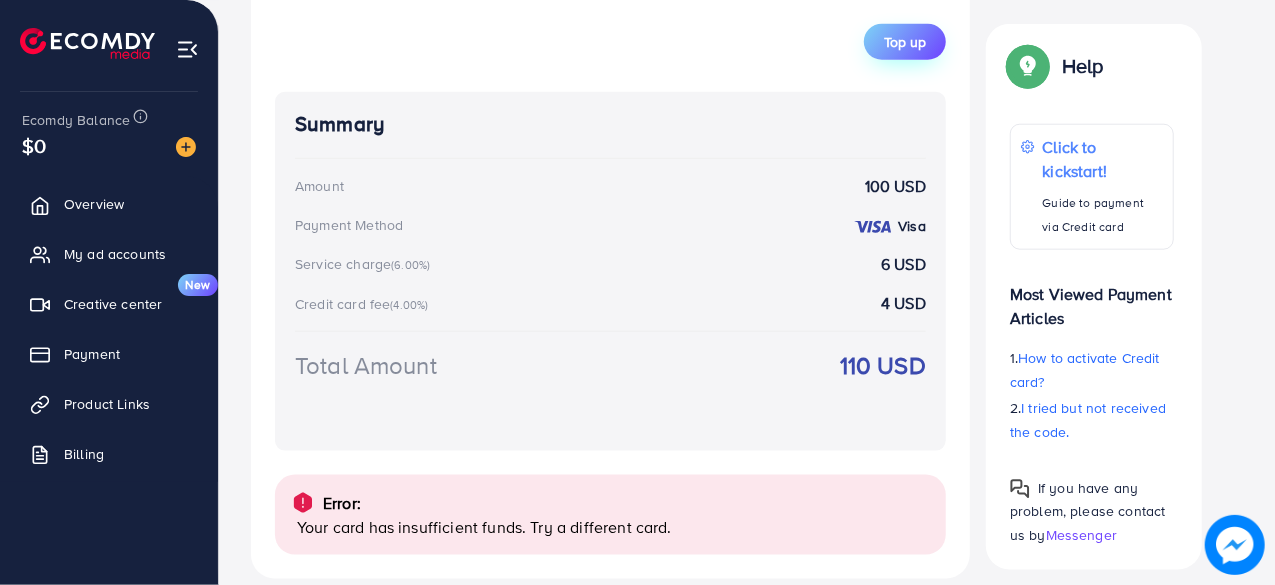 click on "Top up" at bounding box center (905, 42) 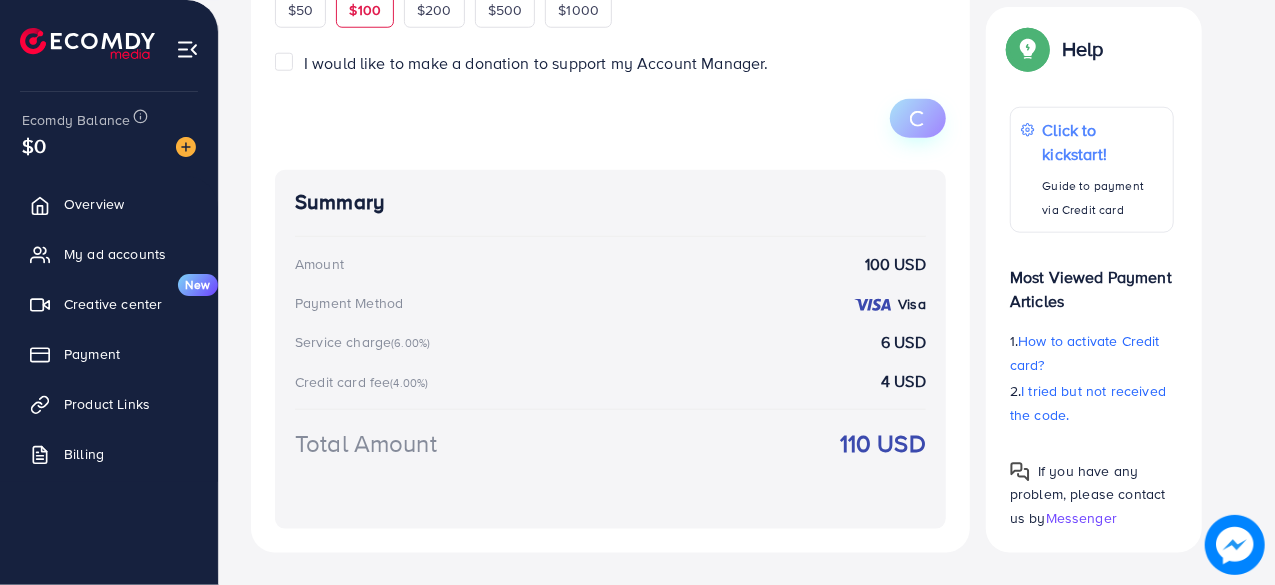 scroll, scrollTop: 962, scrollLeft: 0, axis: vertical 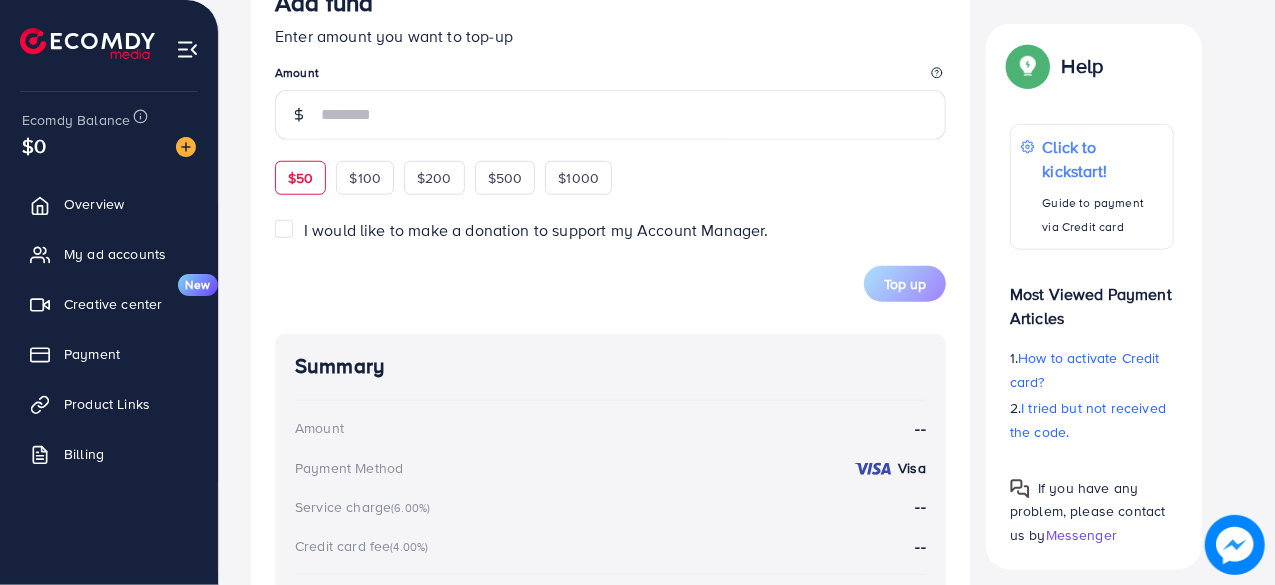 click on "$50" at bounding box center [300, 178] 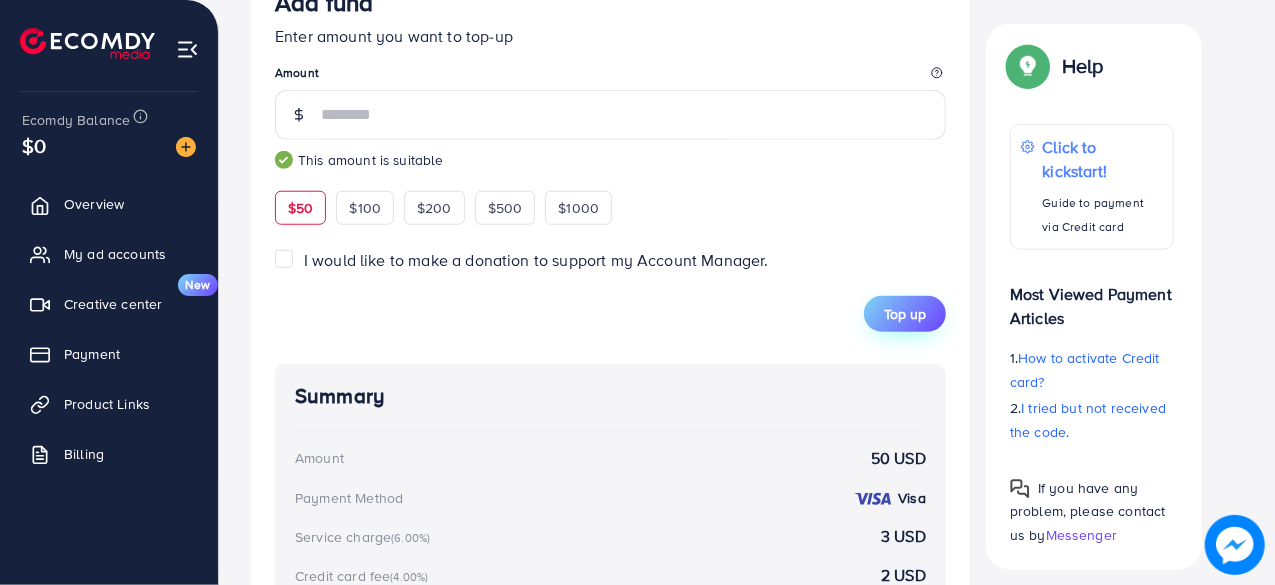 click on "Top up" at bounding box center [905, 314] 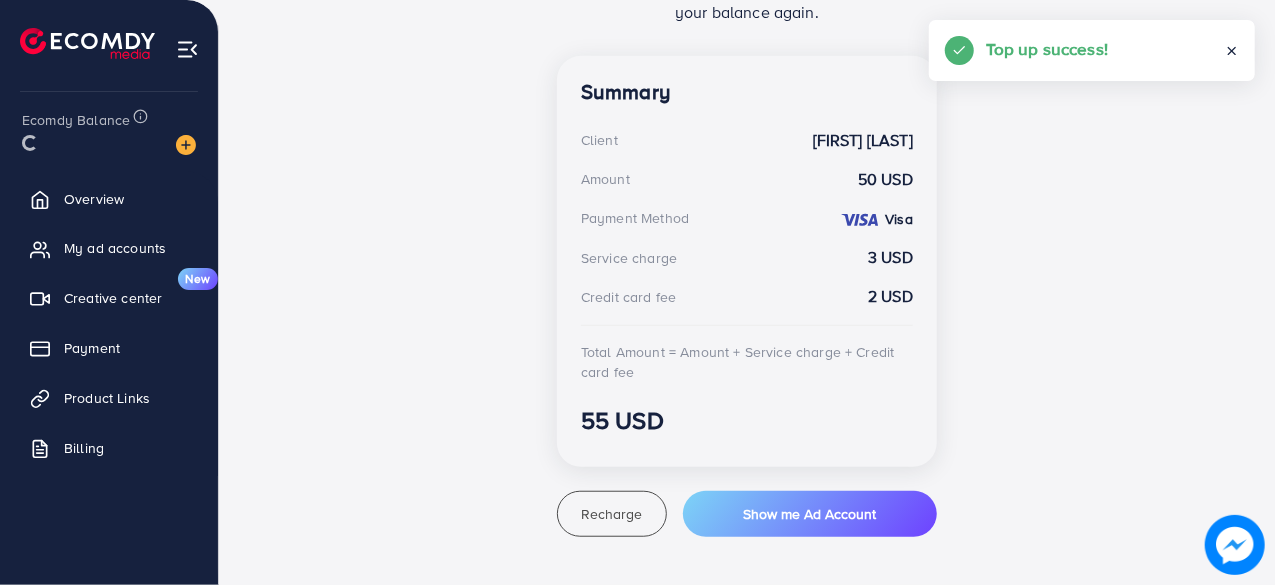 scroll, scrollTop: 525, scrollLeft: 0, axis: vertical 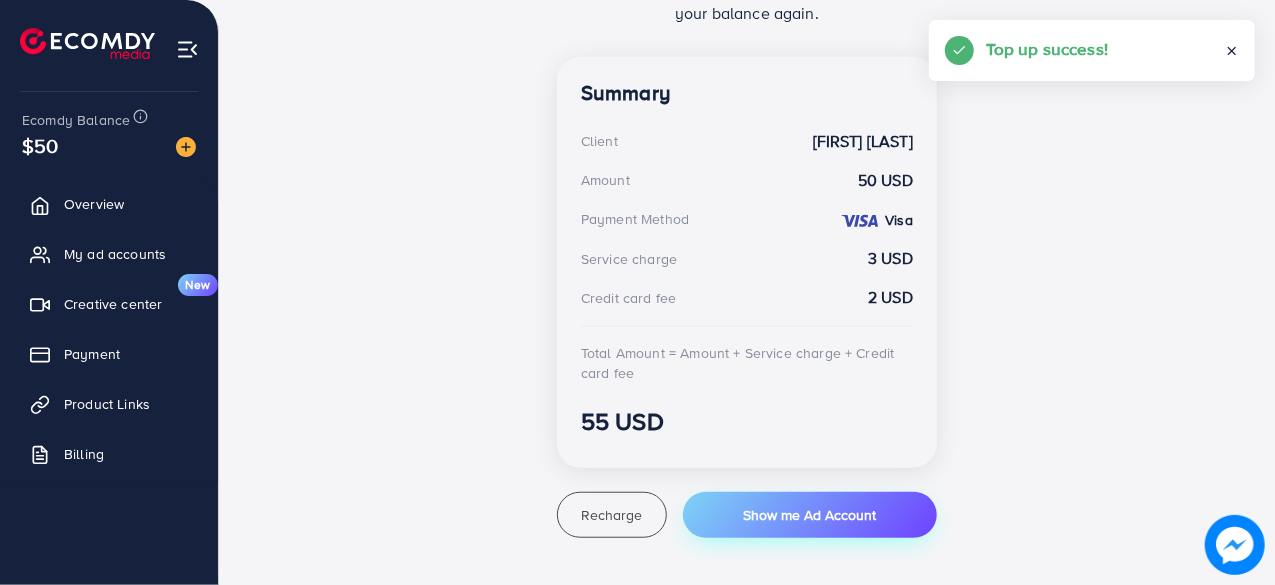 click on "Show me Ad Account" at bounding box center [810, 515] 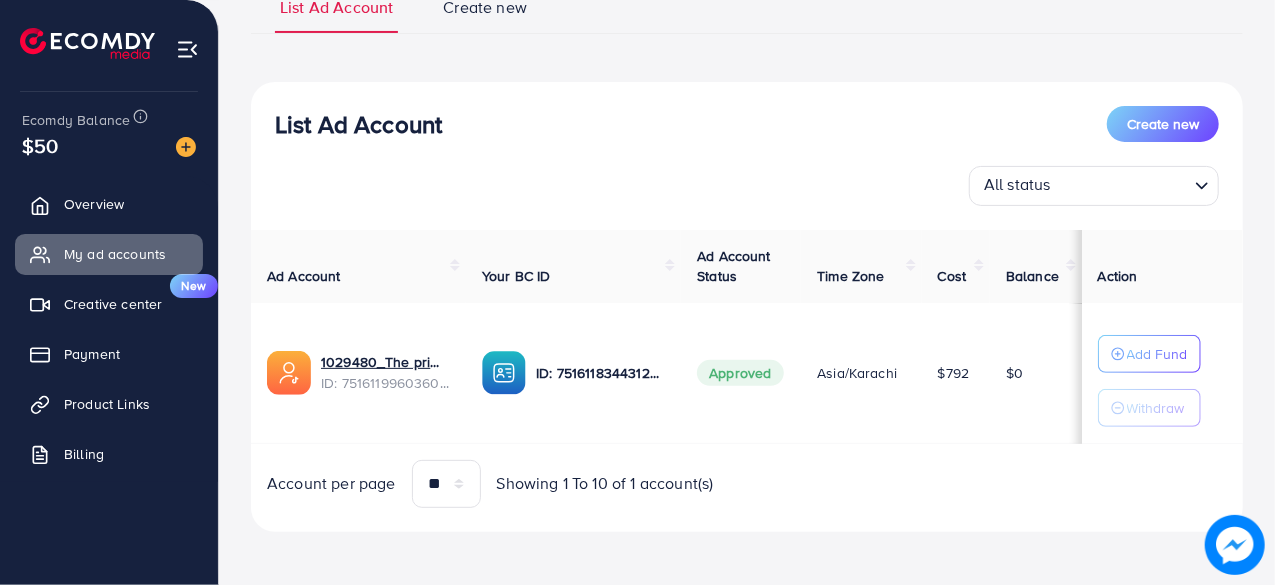 scroll, scrollTop: 168, scrollLeft: 0, axis: vertical 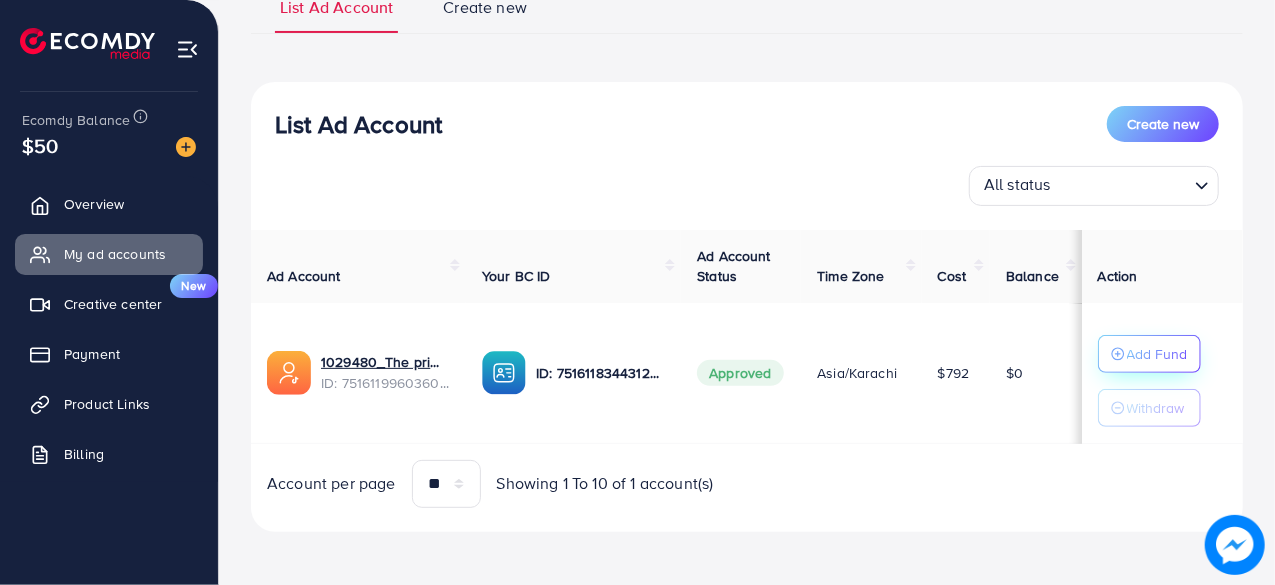 click on "Add Fund" at bounding box center (1157, 354) 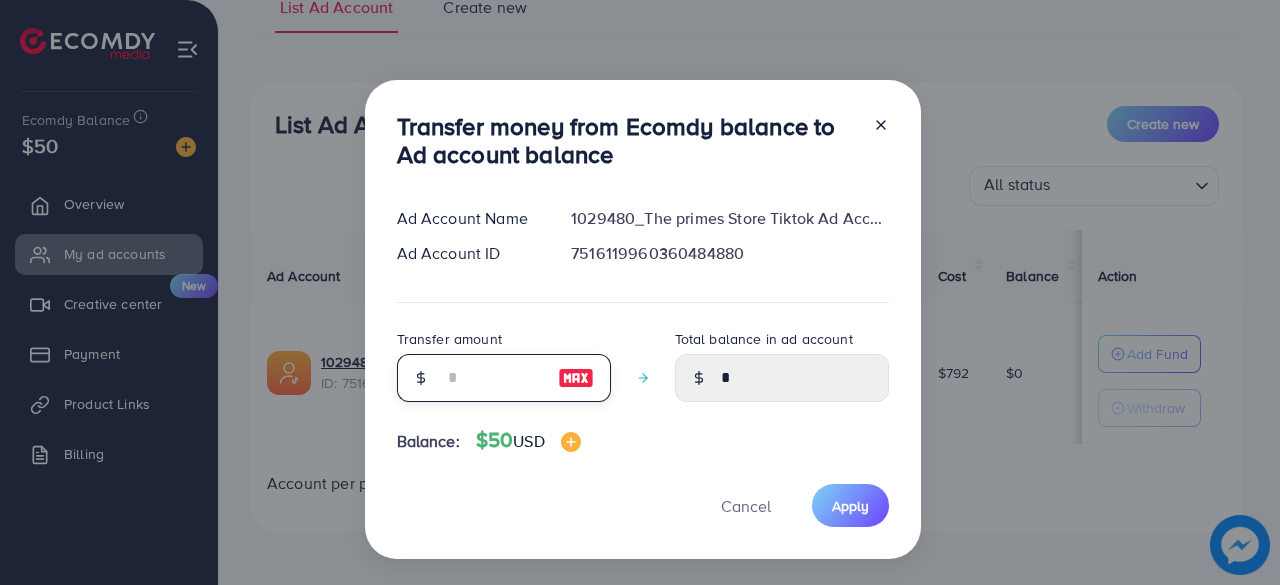 click at bounding box center [493, 378] 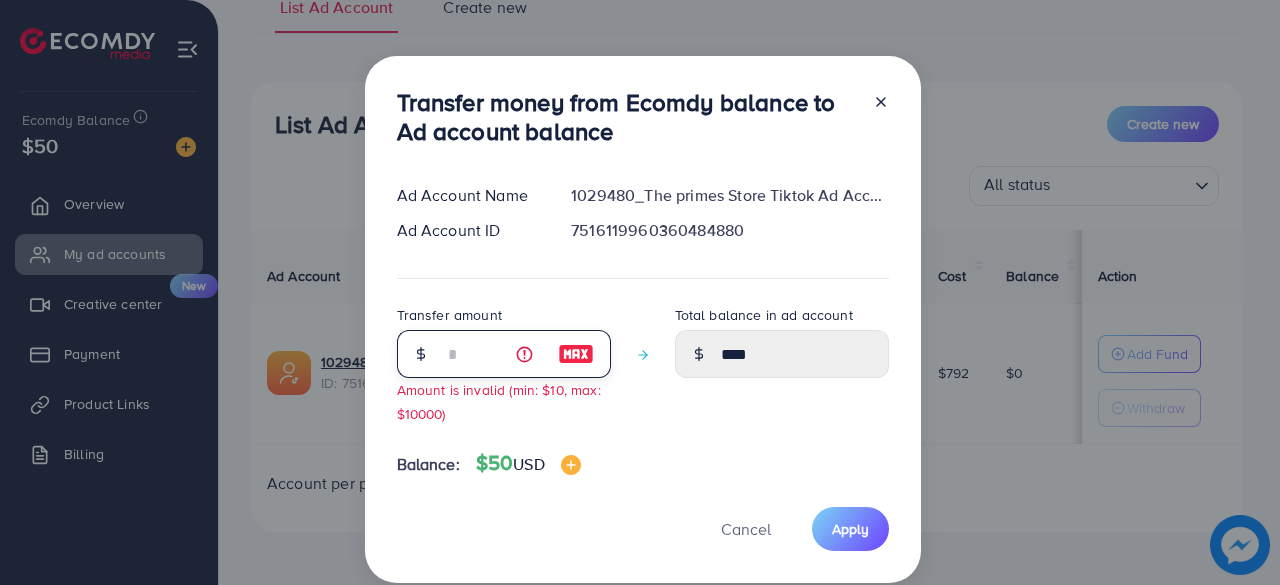 type on "**" 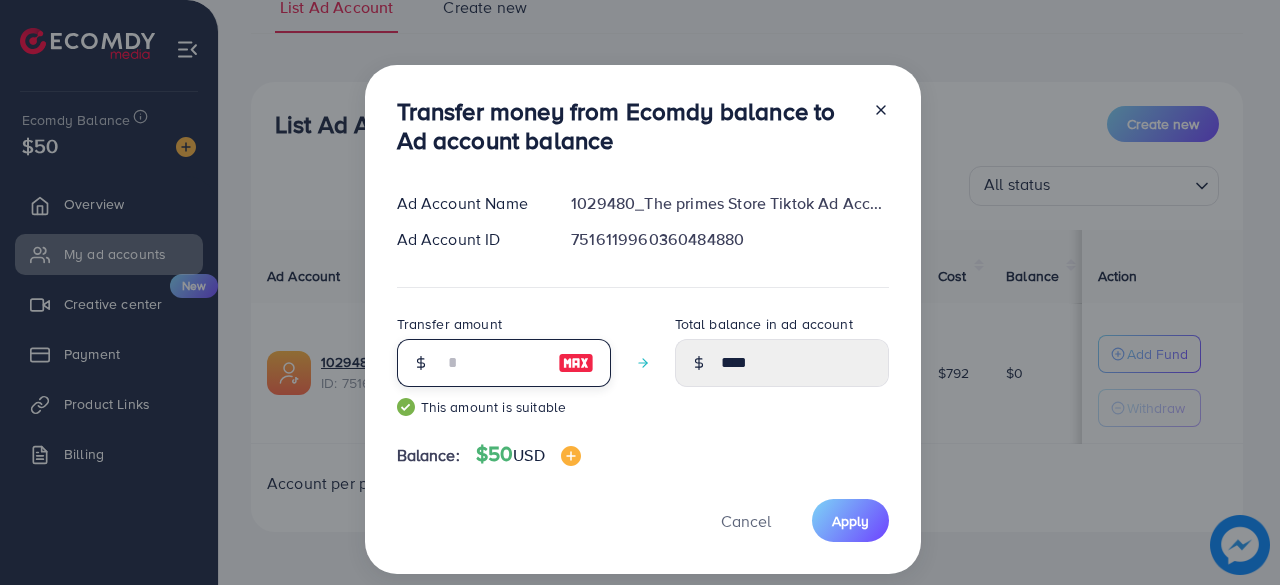 type on "*****" 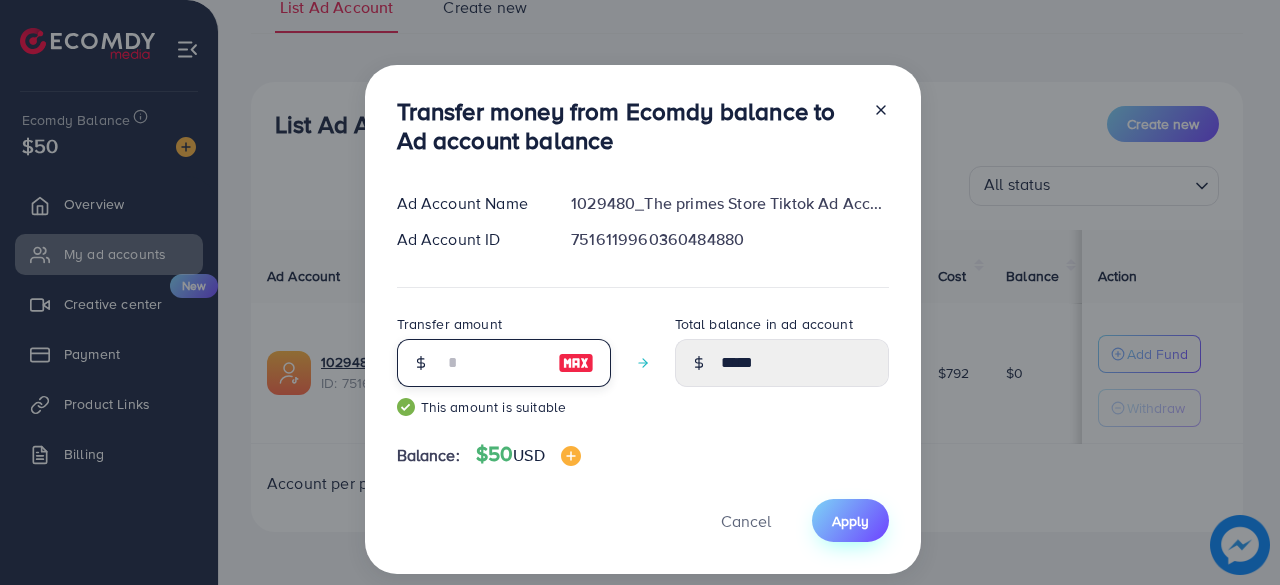 type on "**" 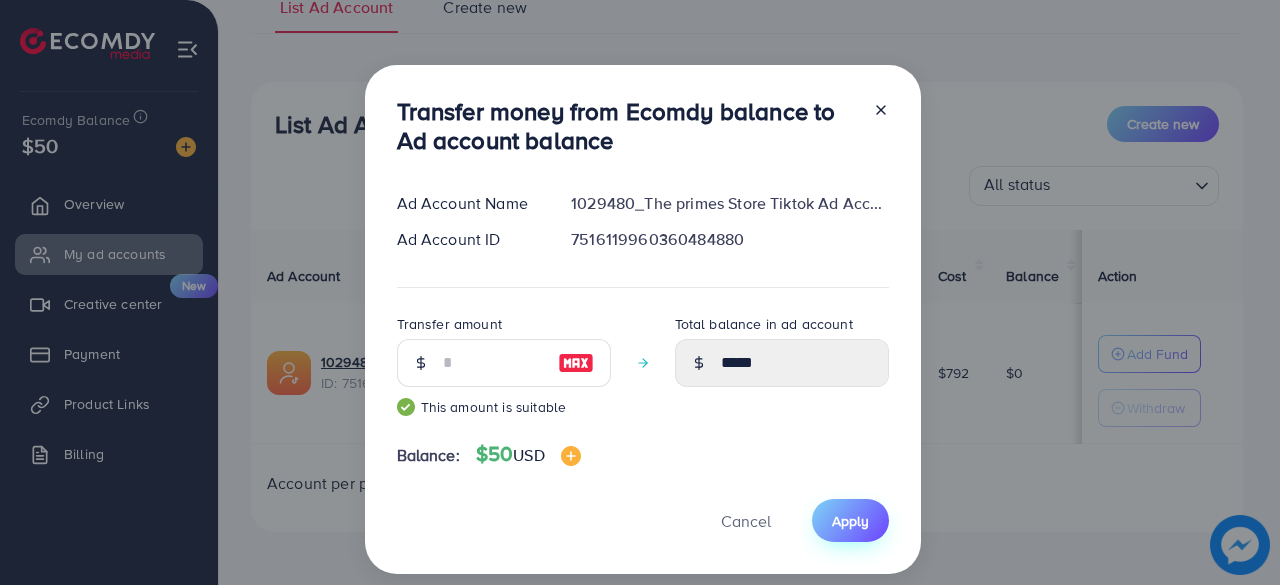 click on "Apply" at bounding box center (850, 521) 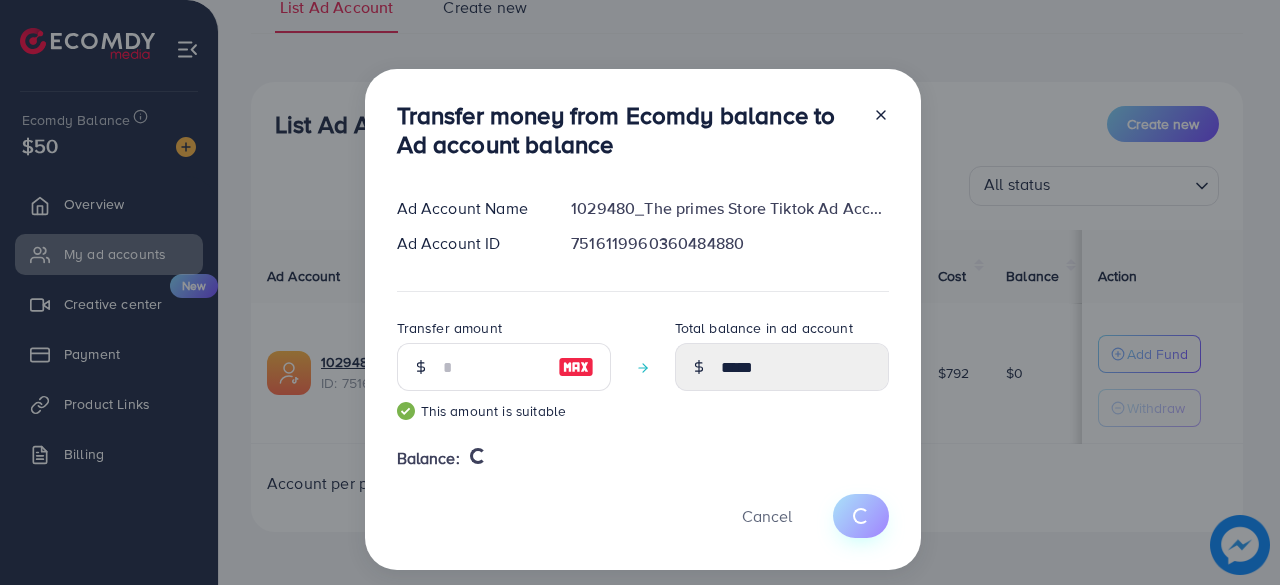 type 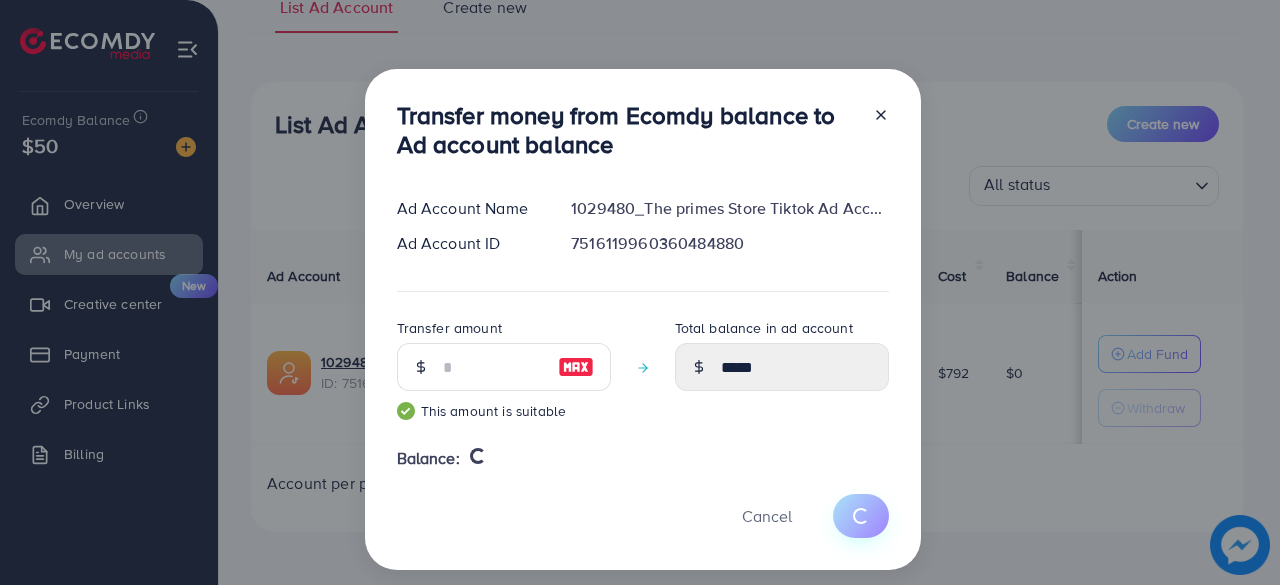type on "*" 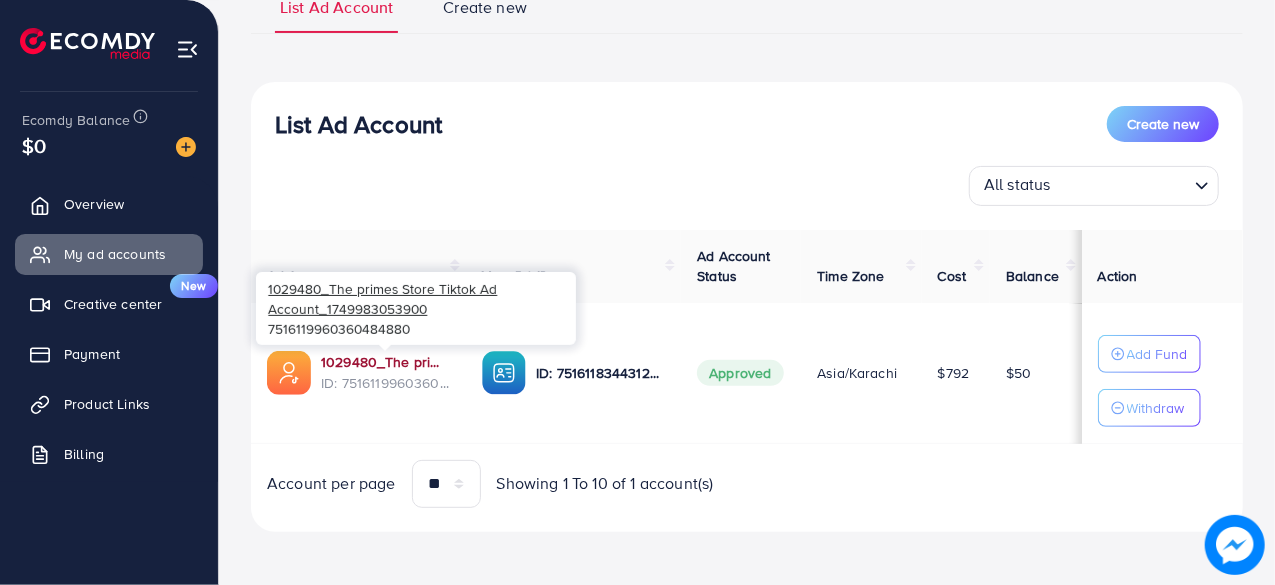 click on "1029480_The primes Store Tiktok Ad Account_1749983053900" at bounding box center [385, 362] 